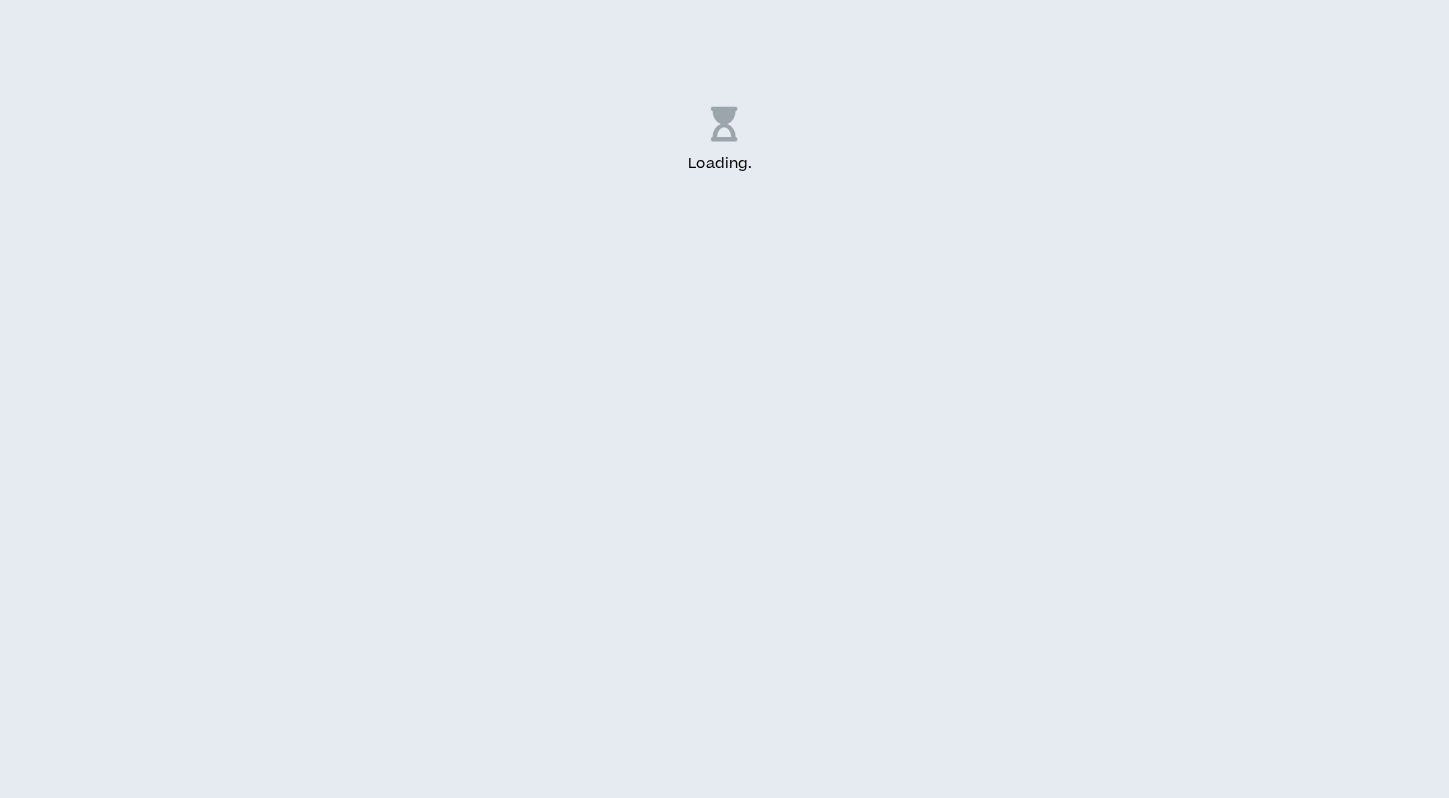 scroll, scrollTop: 0, scrollLeft: 0, axis: both 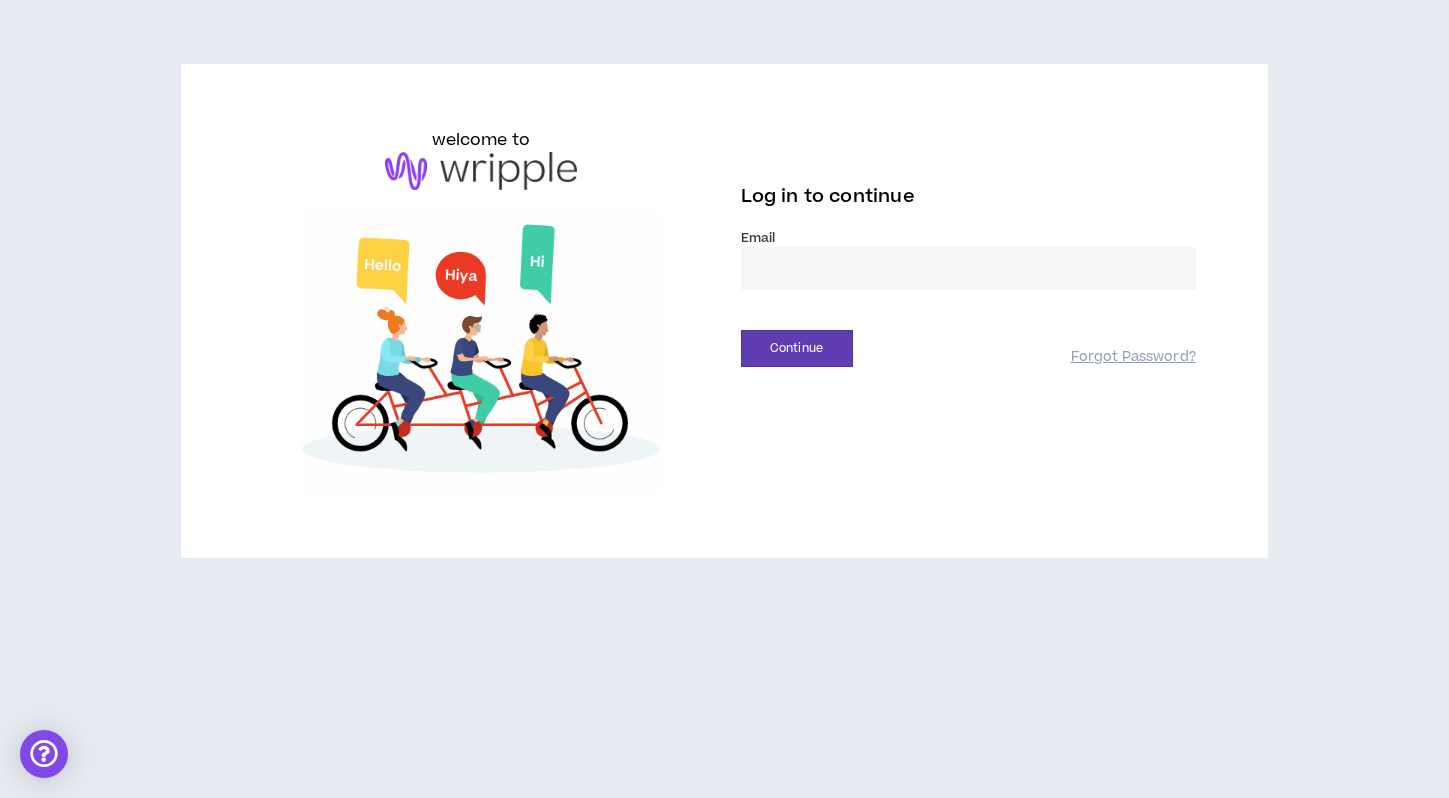 click at bounding box center [968, 268] 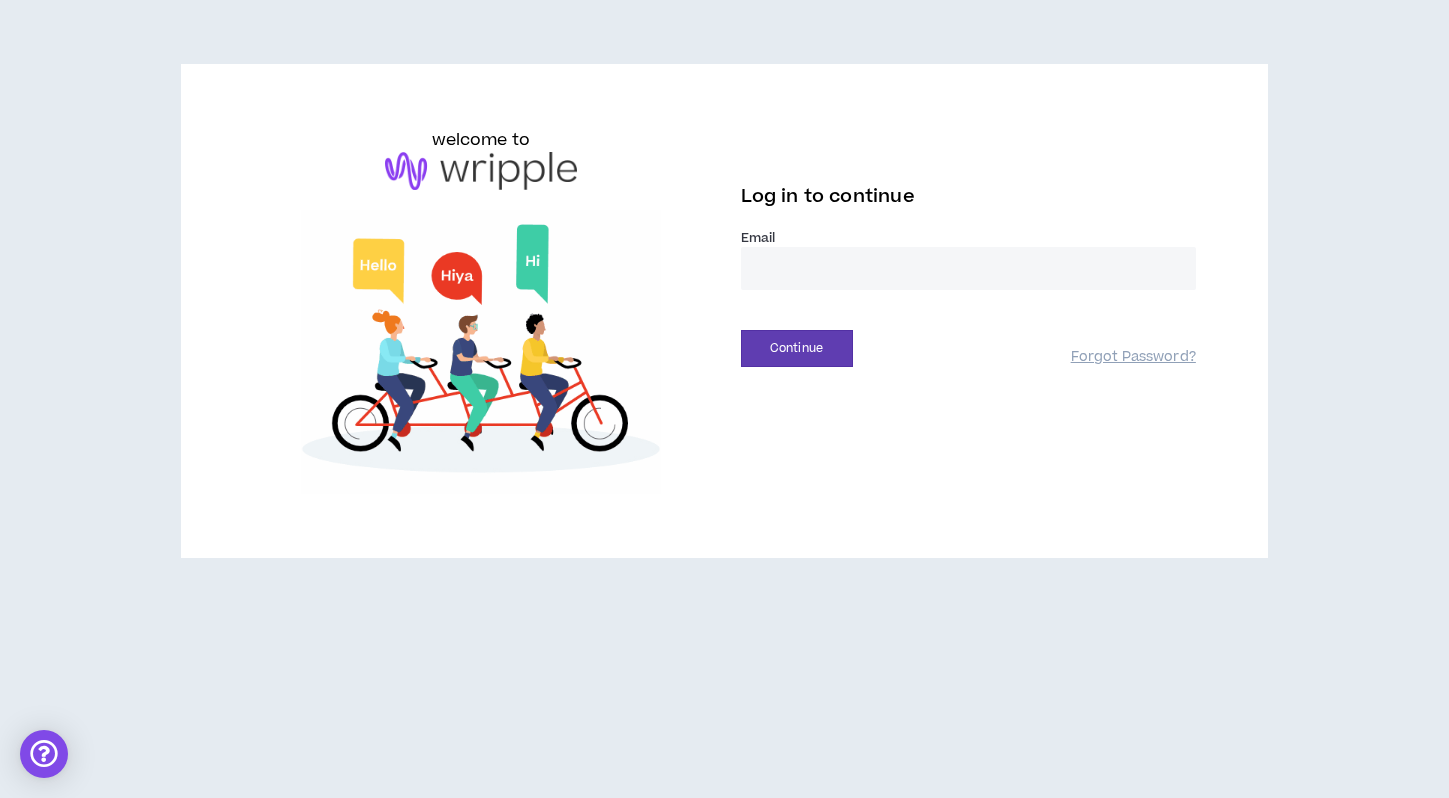 type on "**********" 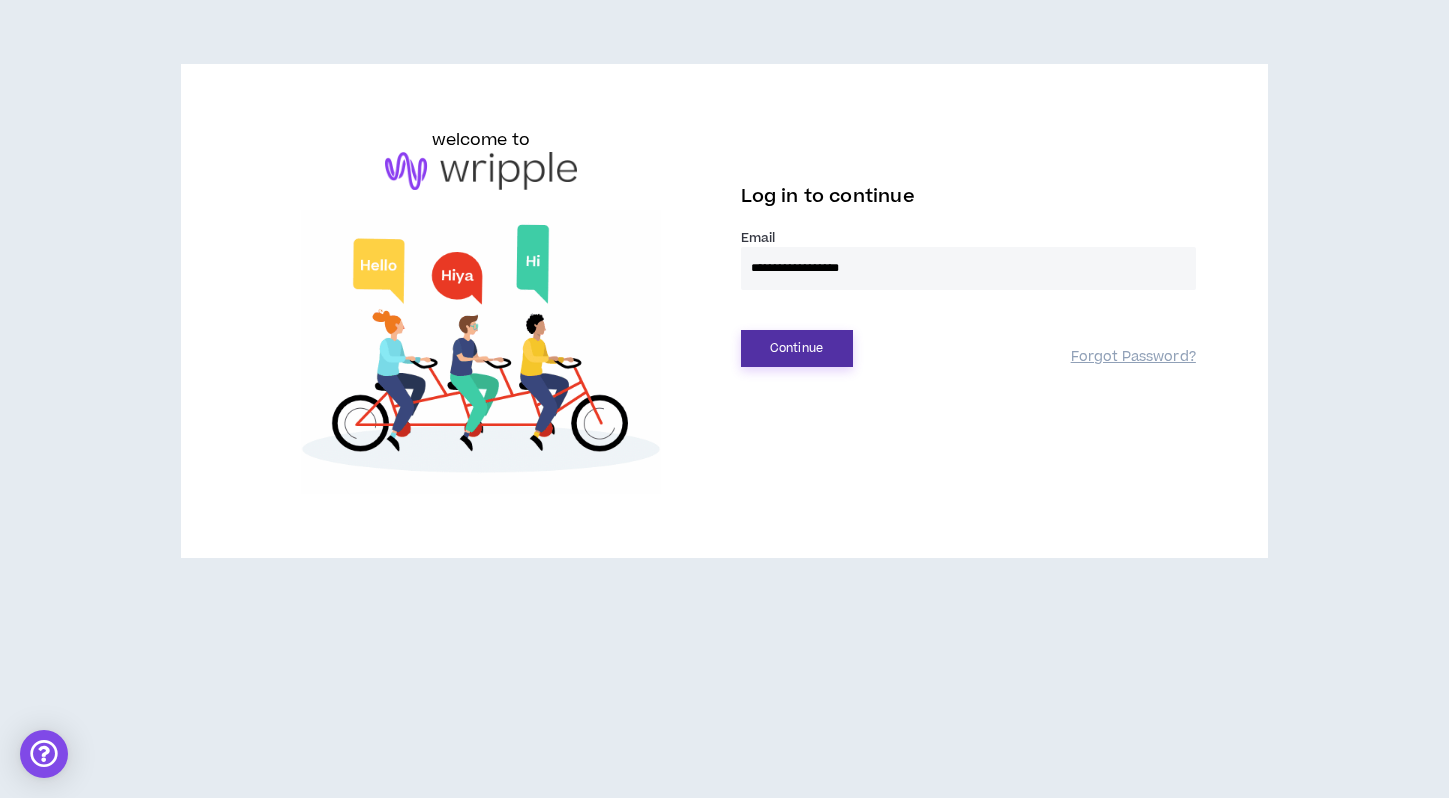 click on "Continue" at bounding box center [797, 348] 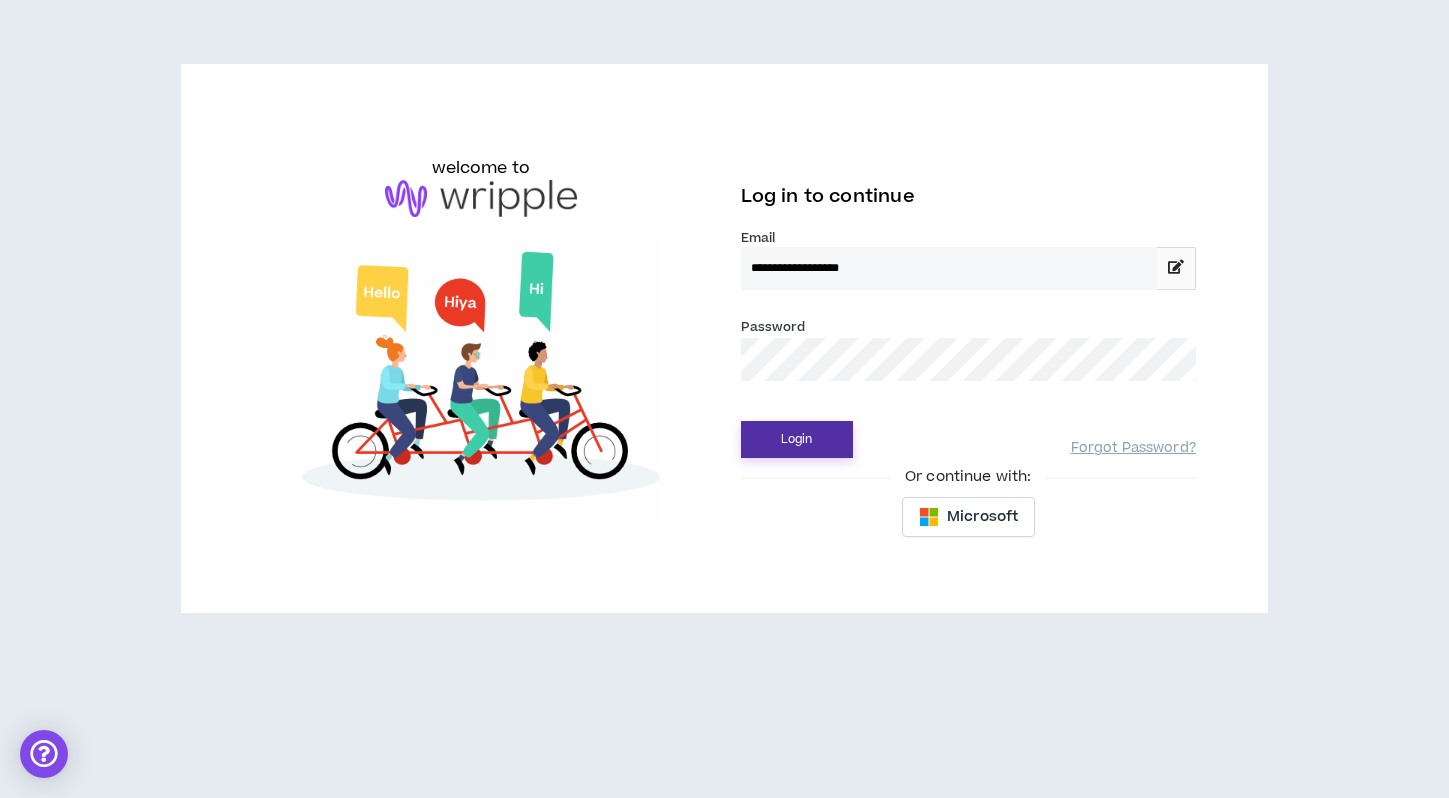 click on "Login" at bounding box center (797, 439) 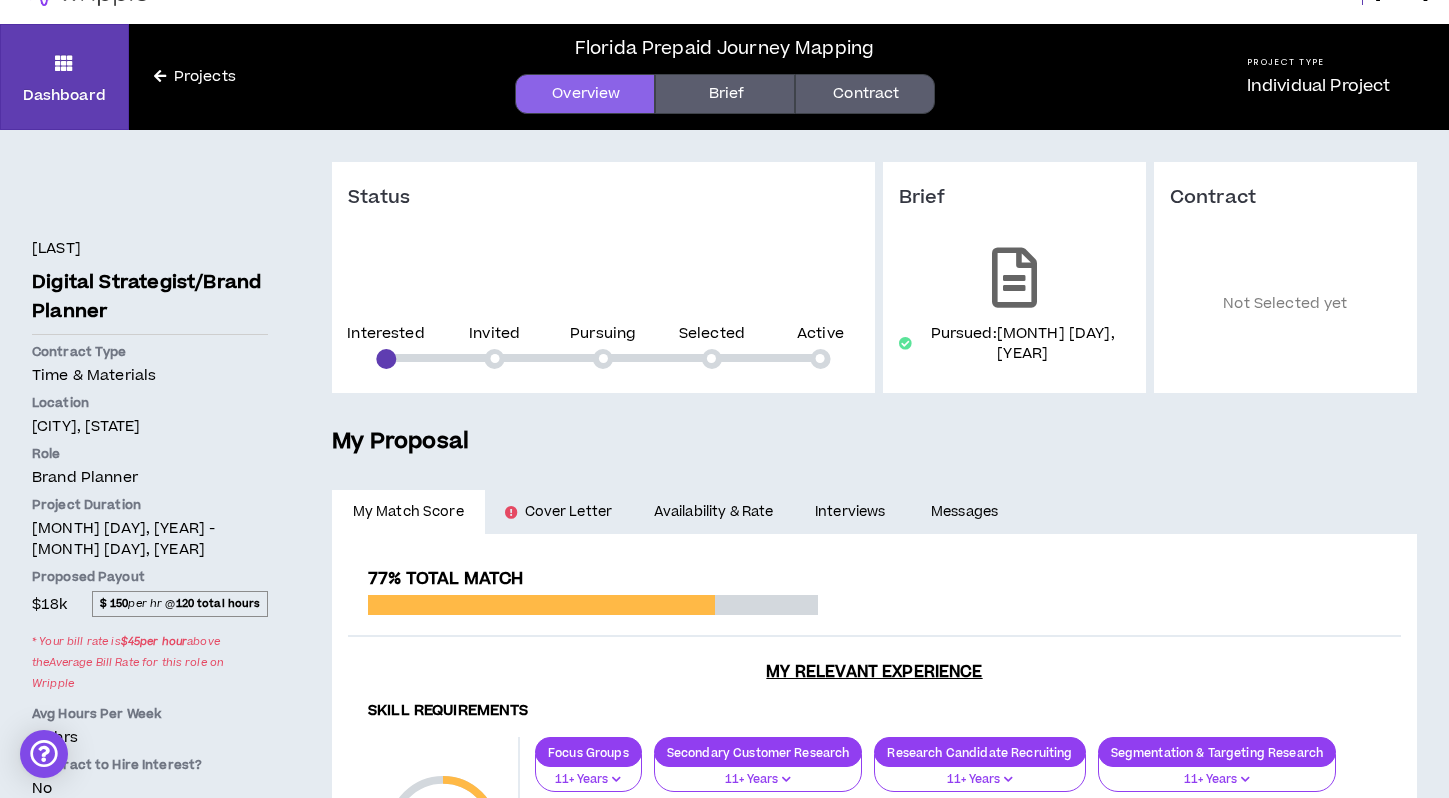 scroll, scrollTop: 0, scrollLeft: 0, axis: both 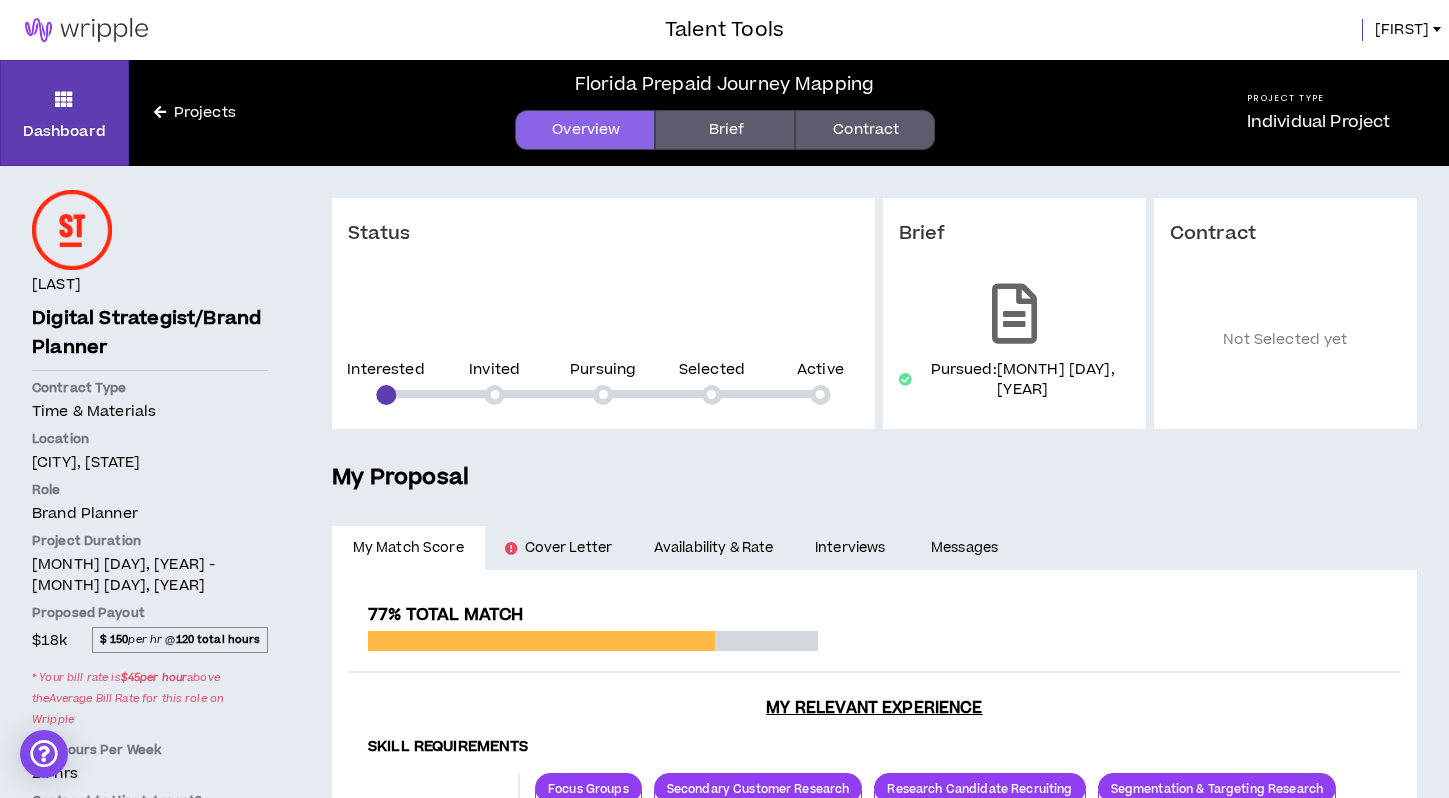 click at bounding box center (72, 230) 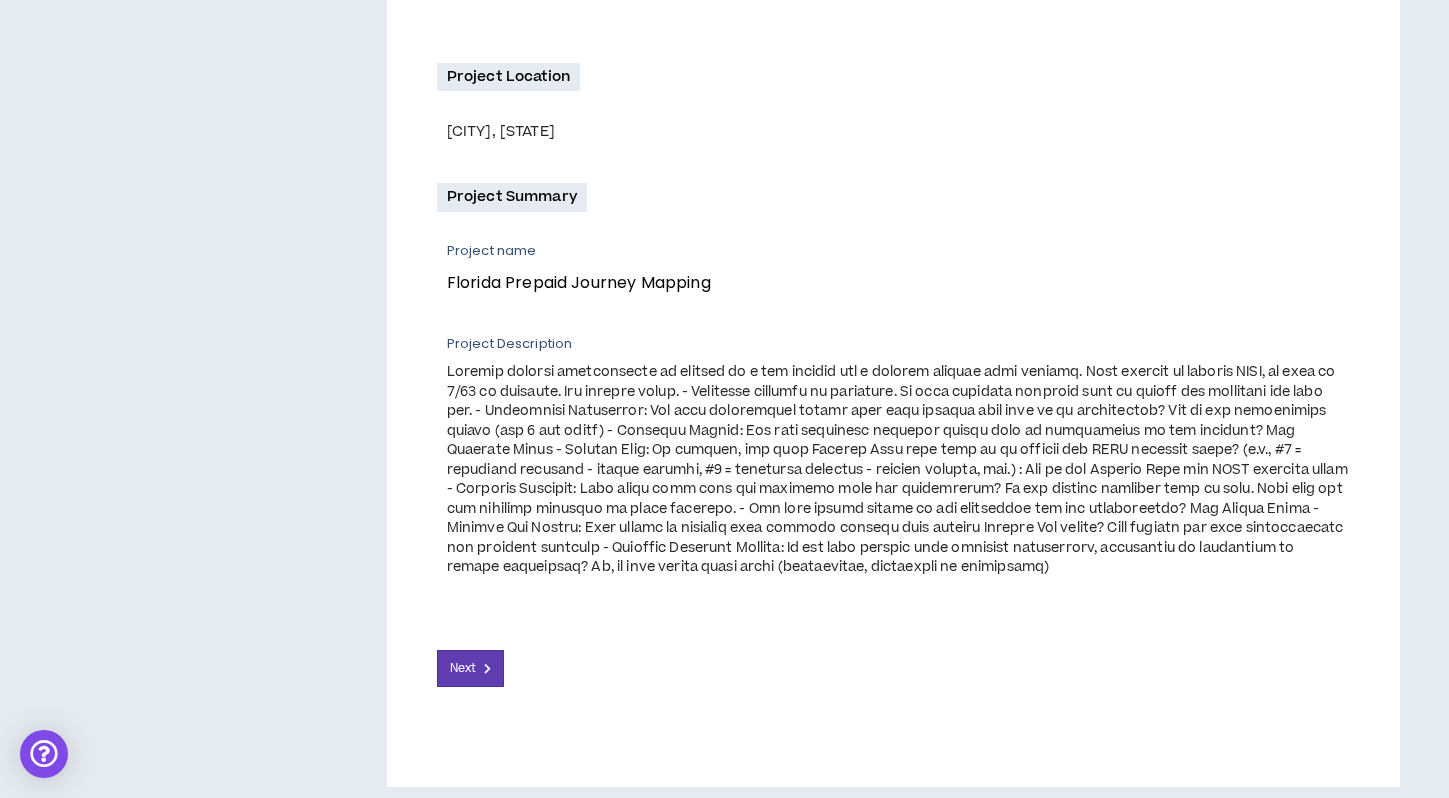 scroll, scrollTop: 574, scrollLeft: 0, axis: vertical 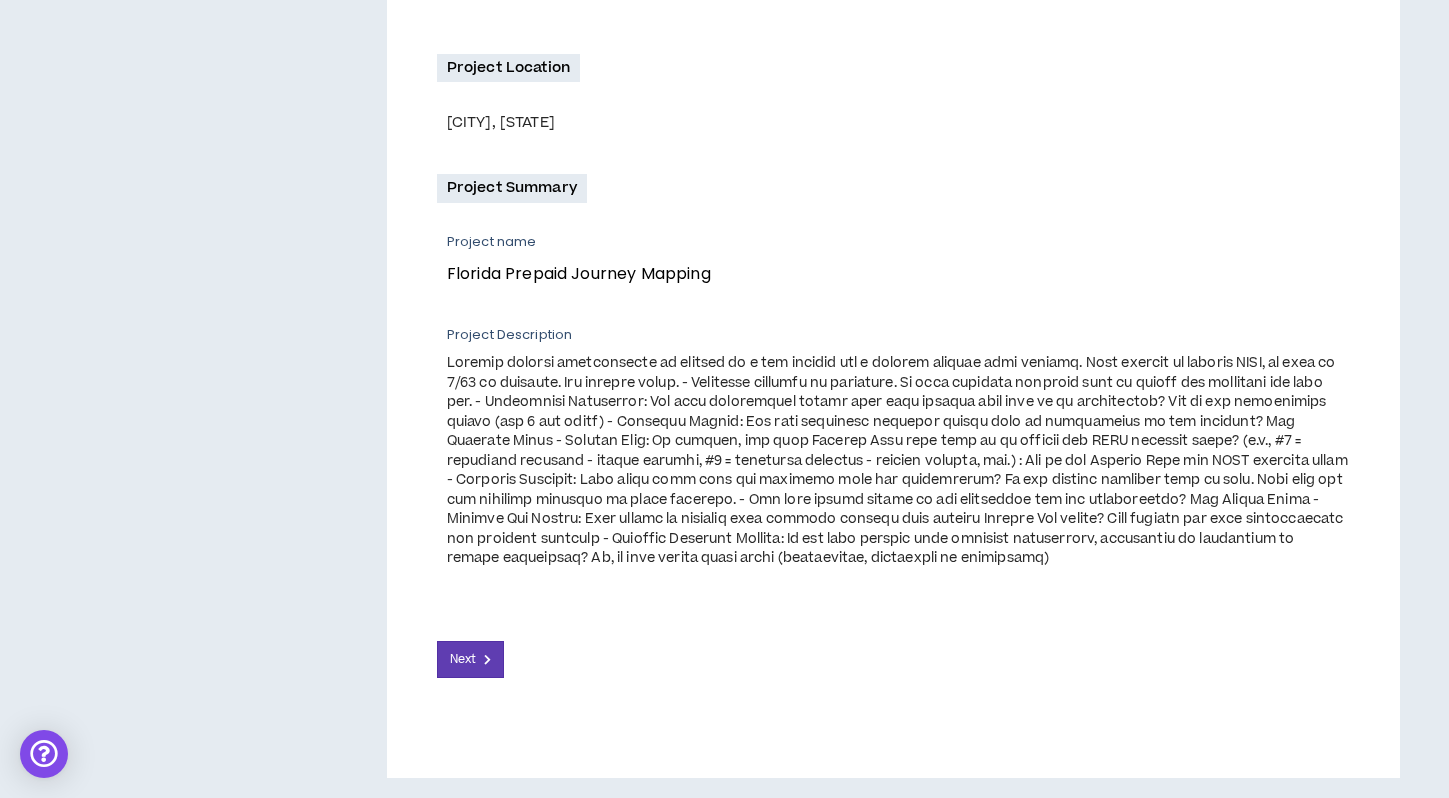 click on "Next" at bounding box center (893, 643) 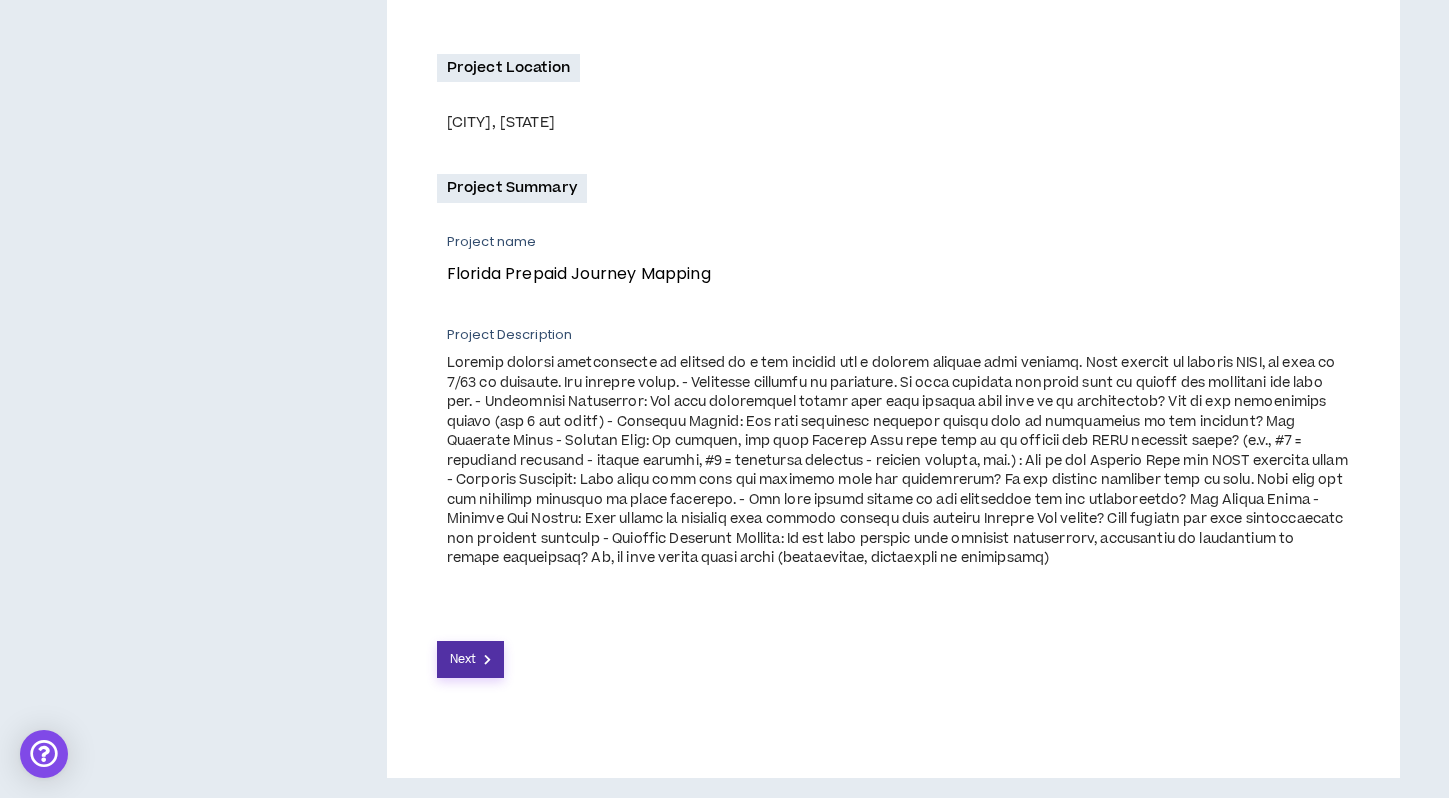 click on "Next" at bounding box center [463, 659] 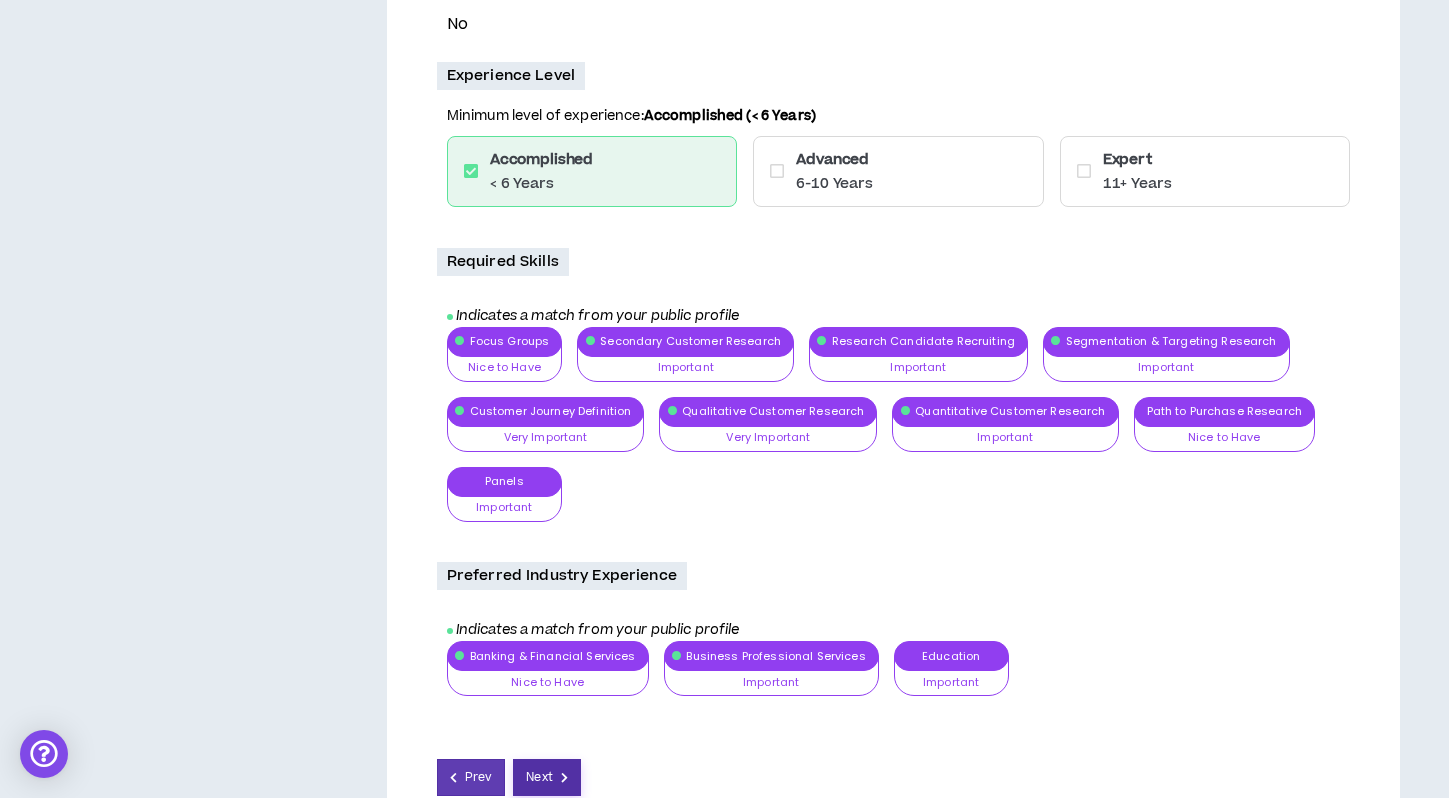 scroll, scrollTop: 780, scrollLeft: 0, axis: vertical 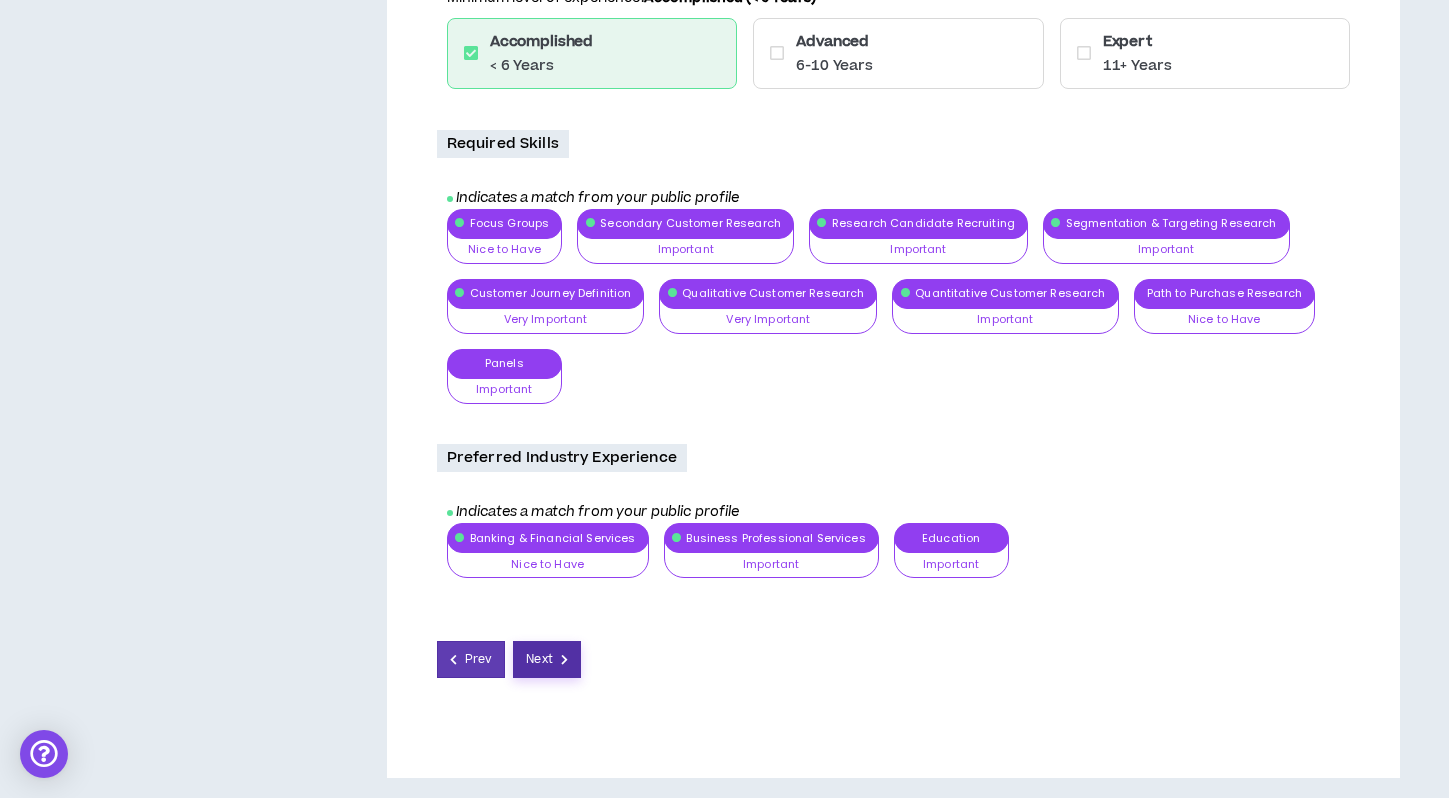 click on "Next" at bounding box center (547, 659) 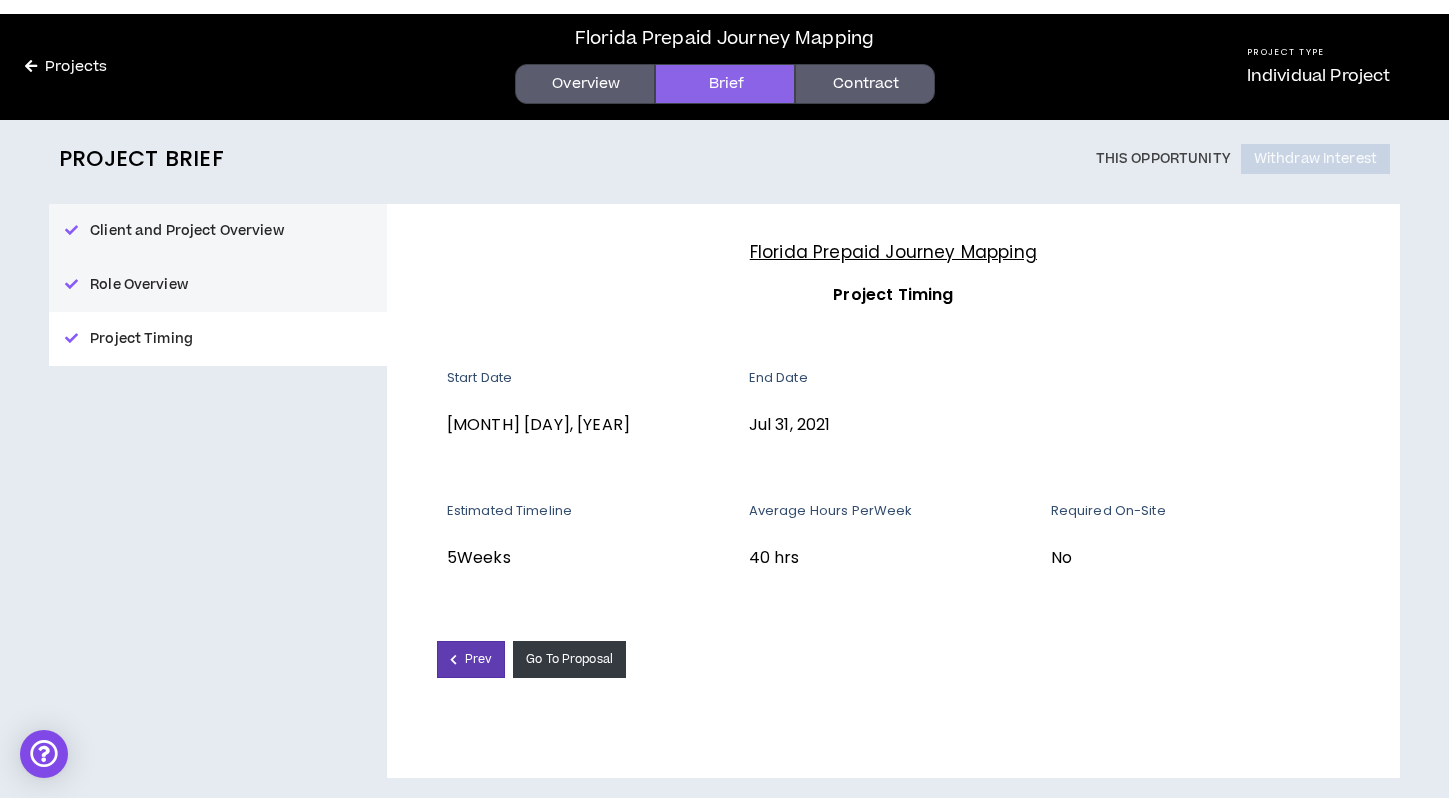 scroll, scrollTop: 0, scrollLeft: 0, axis: both 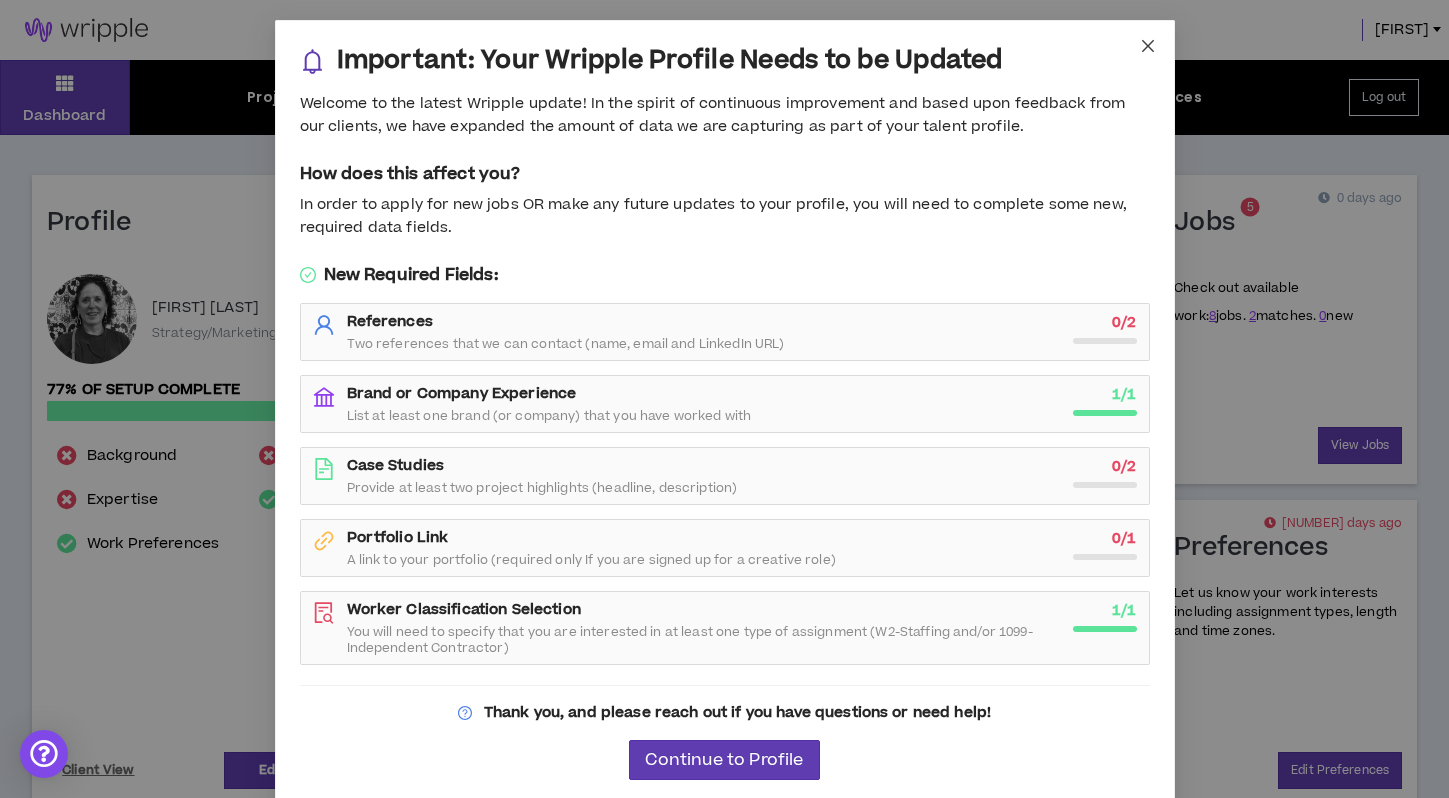 click 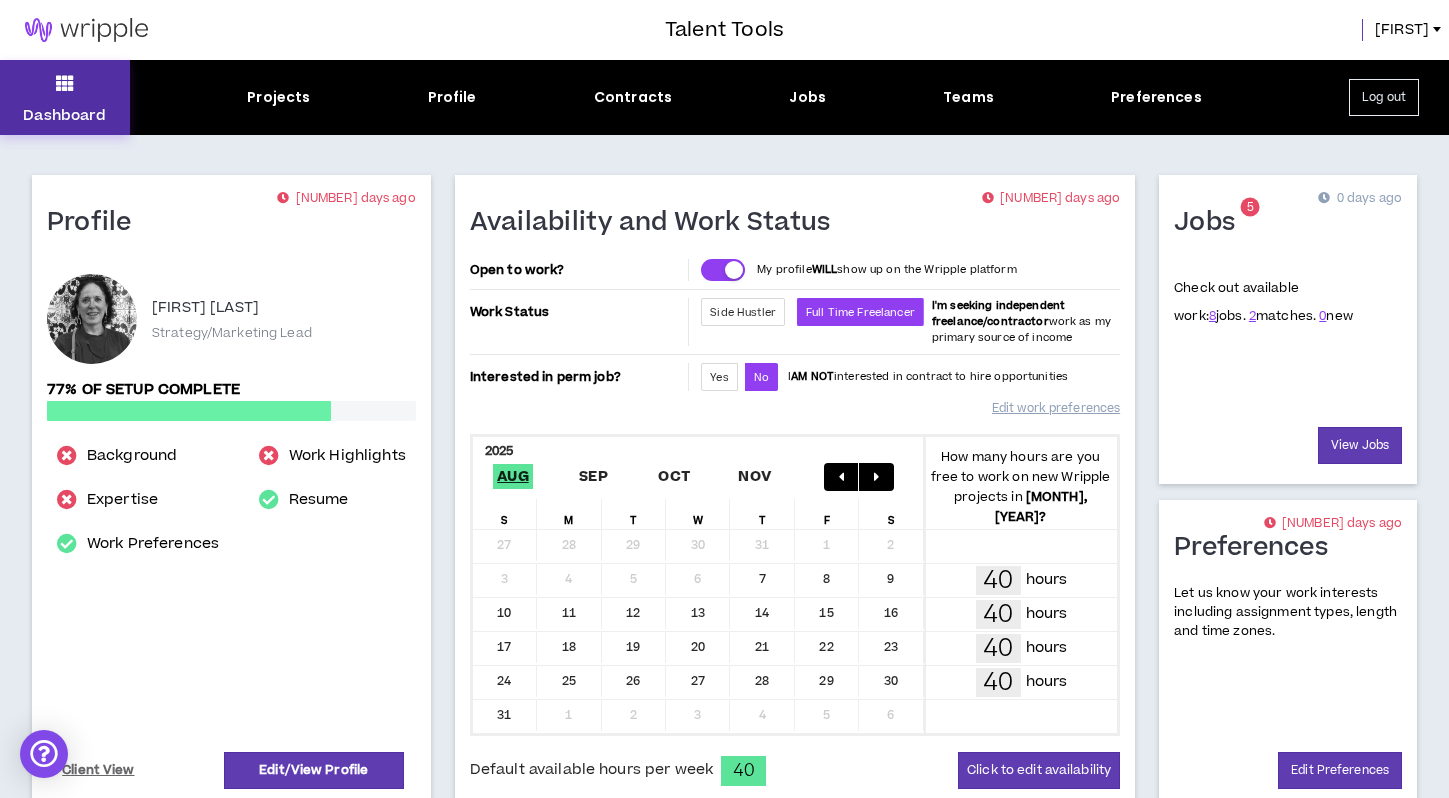 click on "Dashboard" at bounding box center [65, 97] 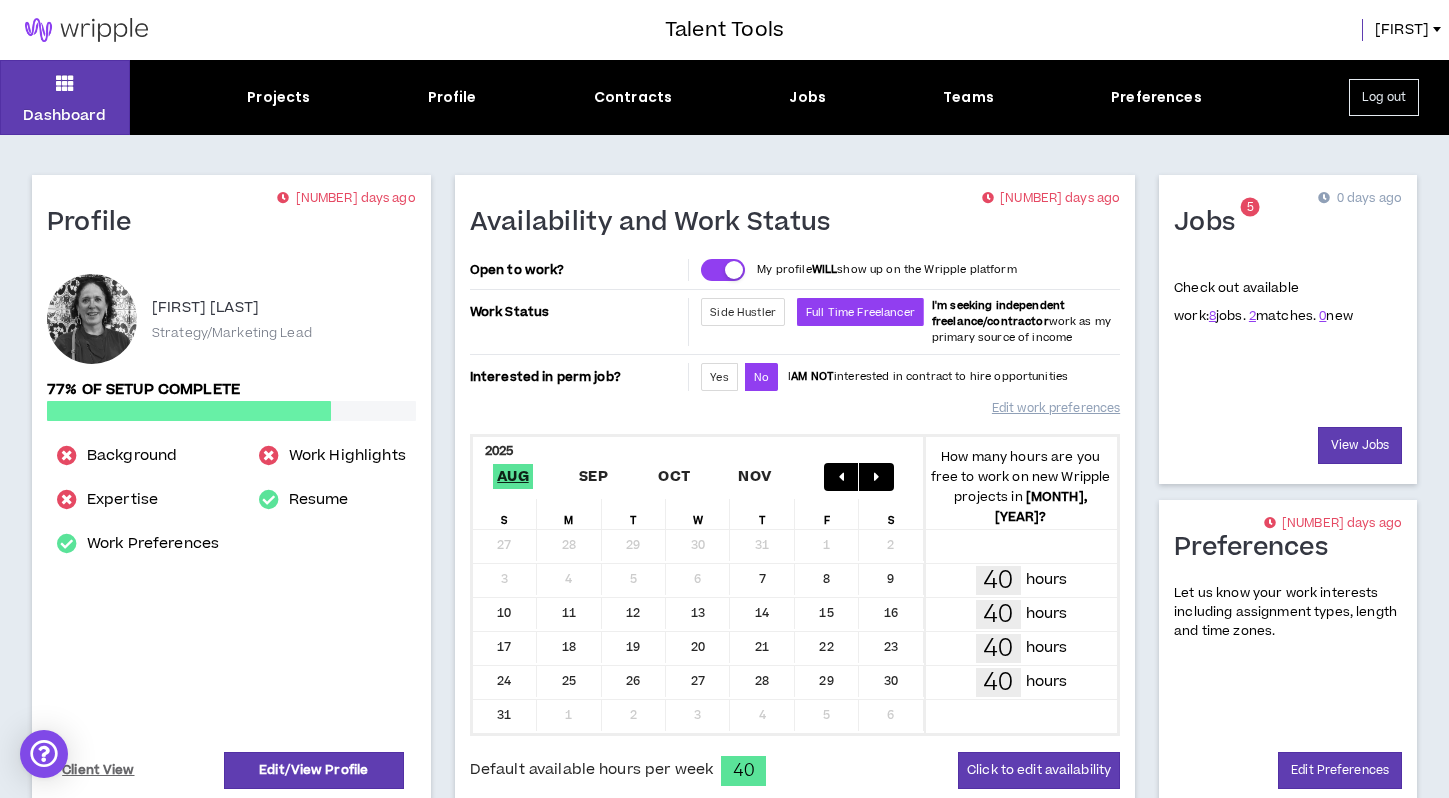 click on "Dashboard Projects Profile Contracts Jobs Teams Preferences Log out" at bounding box center [724, 97] 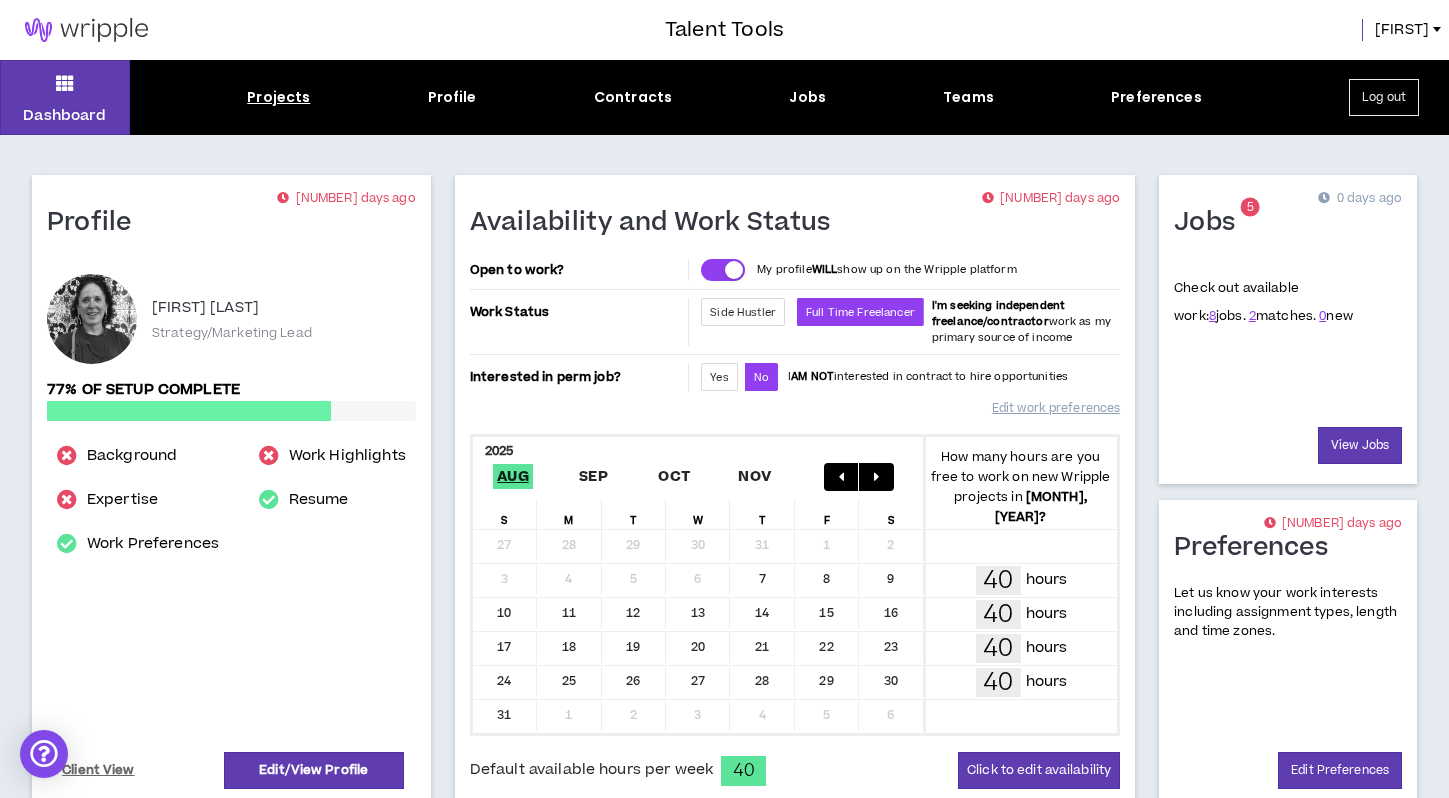 click on "Projects" at bounding box center (278, 97) 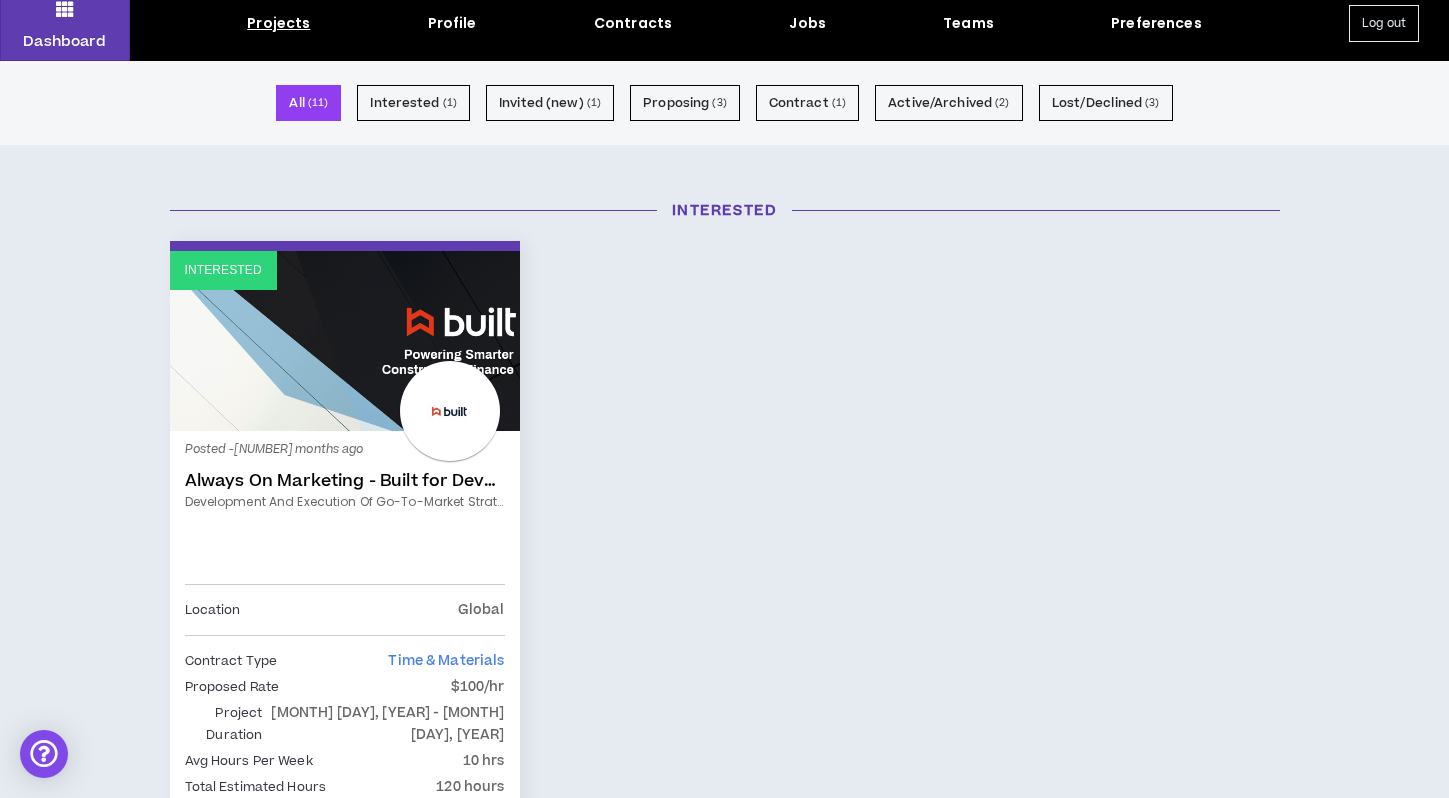 scroll, scrollTop: 0, scrollLeft: 0, axis: both 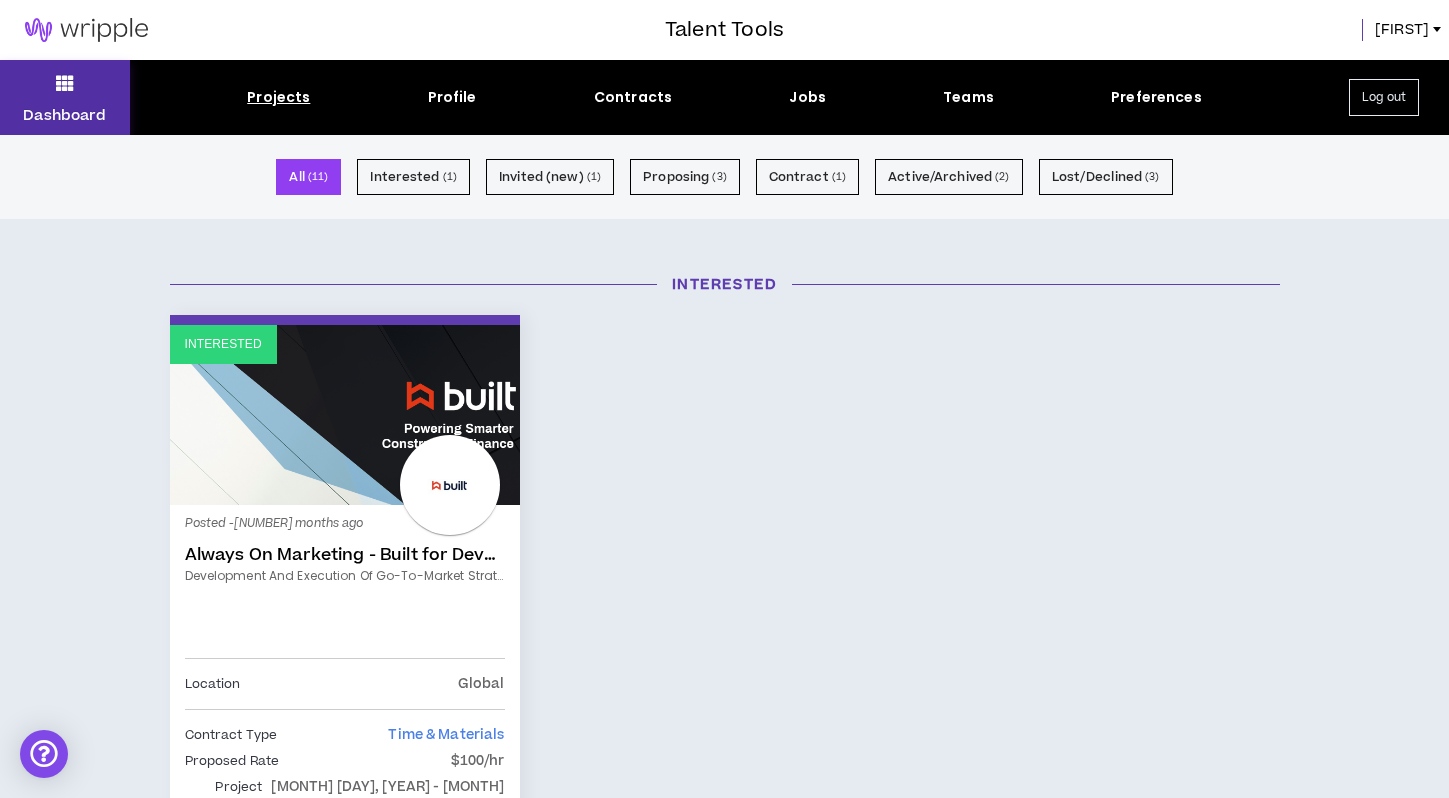 click at bounding box center (65, 83) 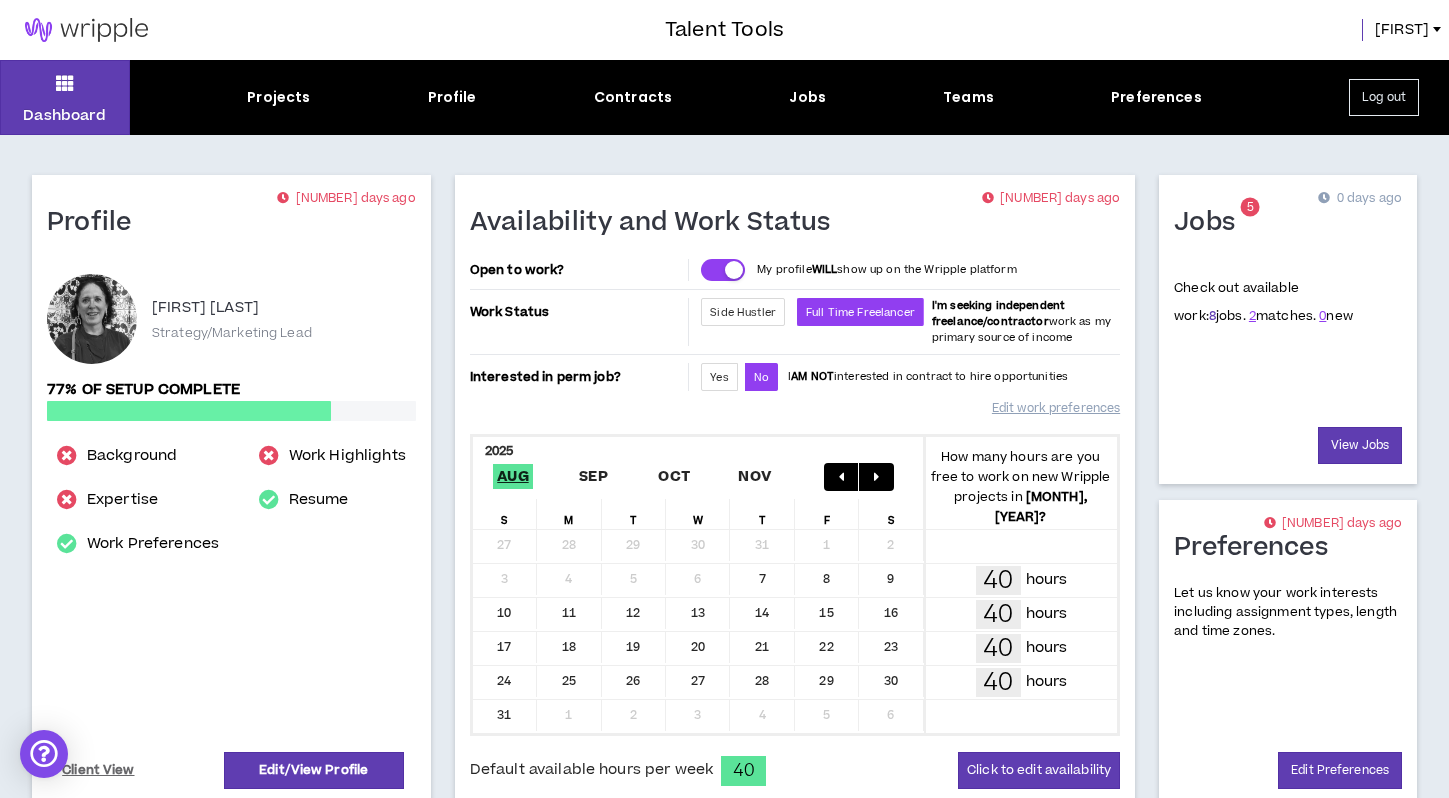 click on "8" at bounding box center [1212, 316] 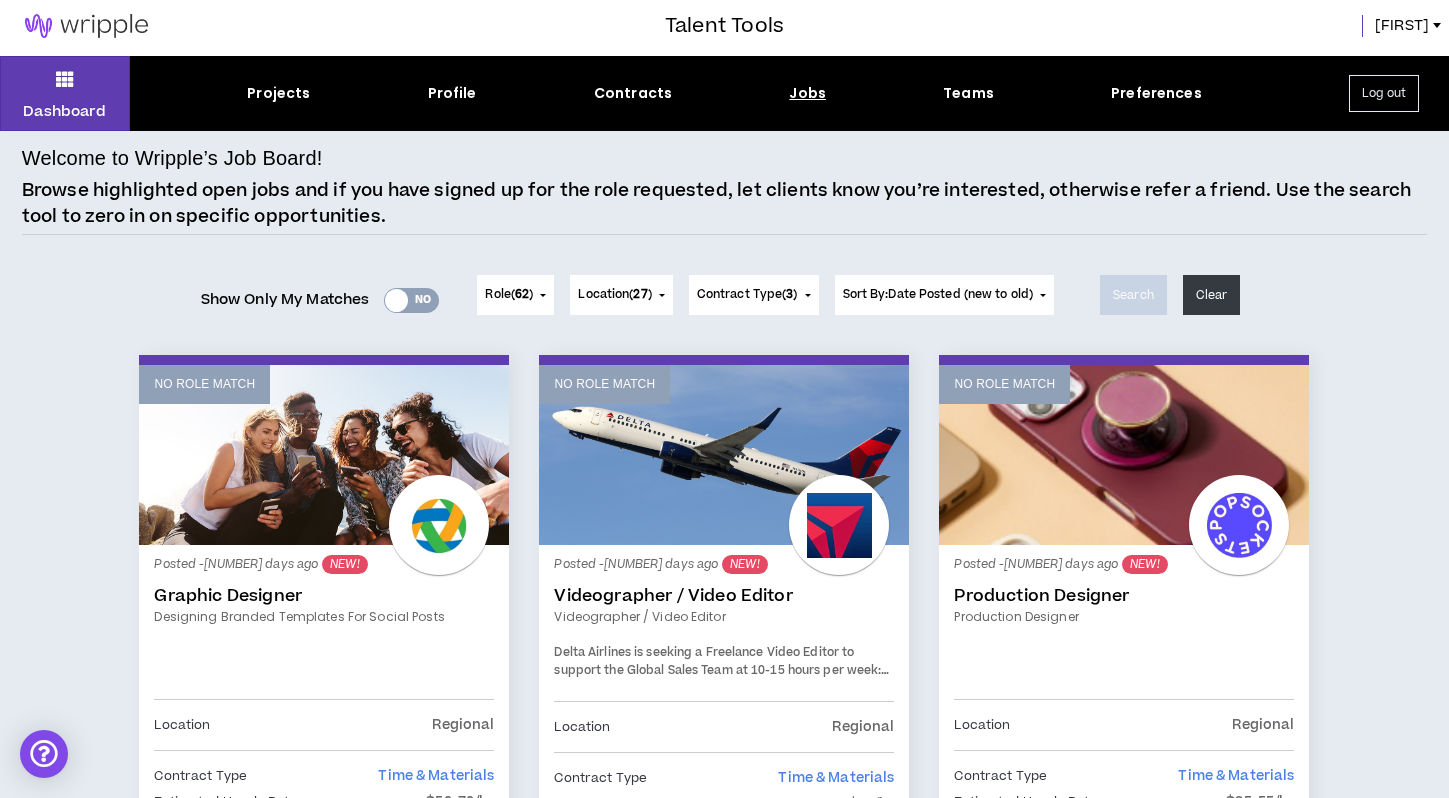 scroll, scrollTop: 0, scrollLeft: 0, axis: both 